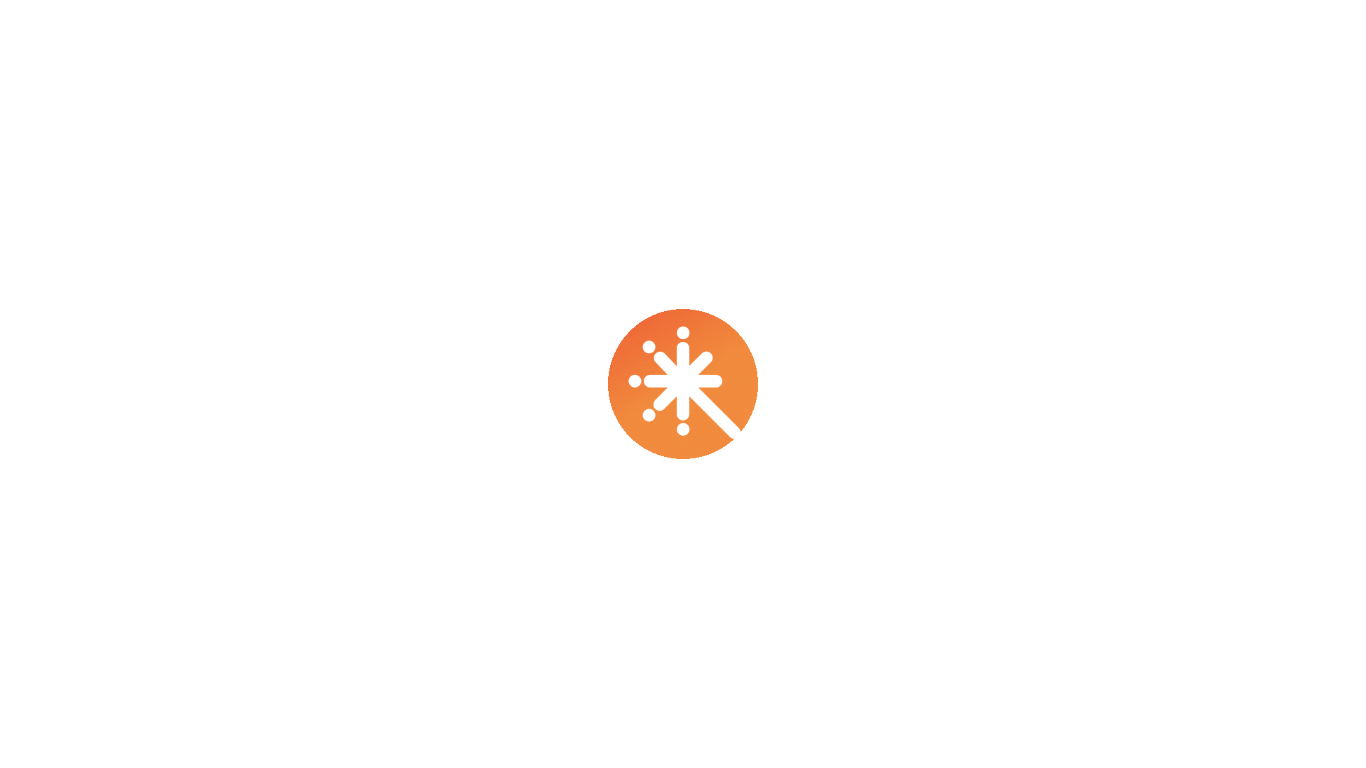 scroll, scrollTop: 0, scrollLeft: 0, axis: both 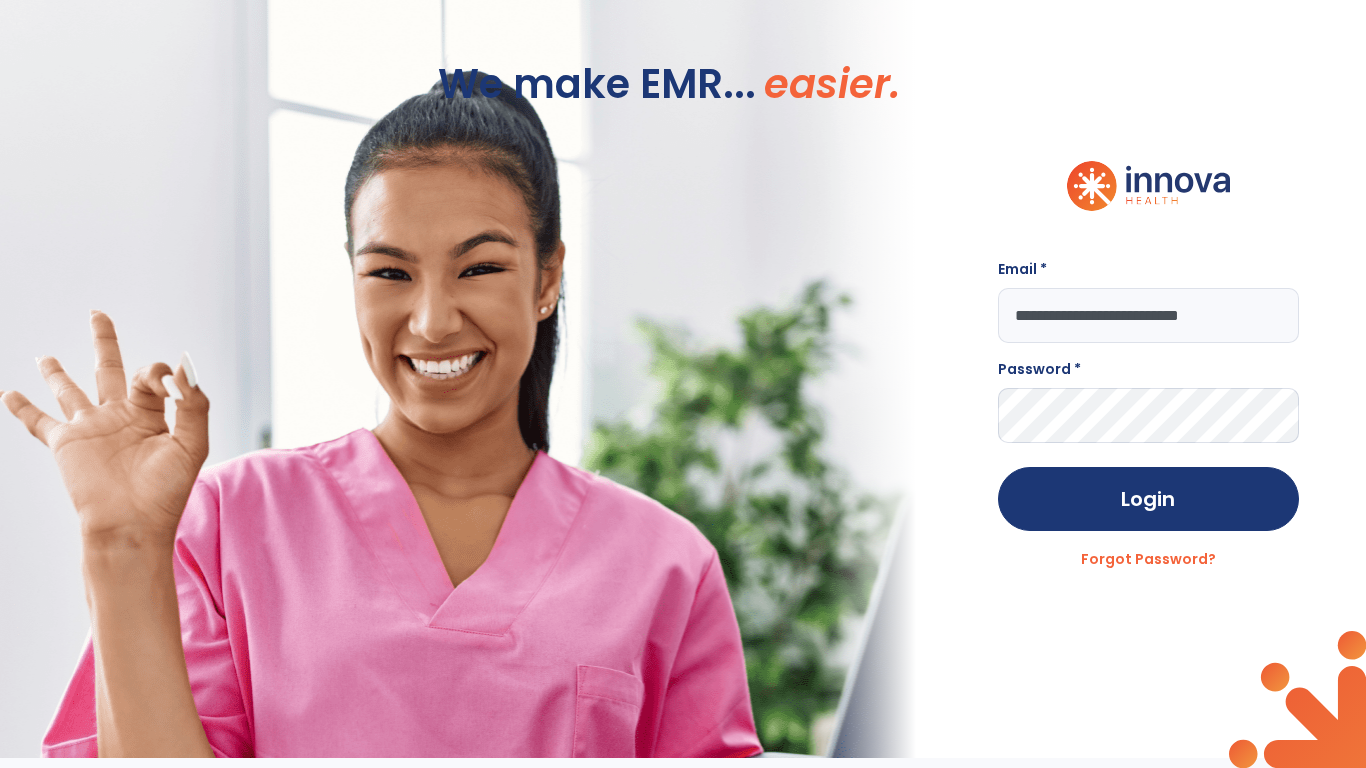 type on "**********" 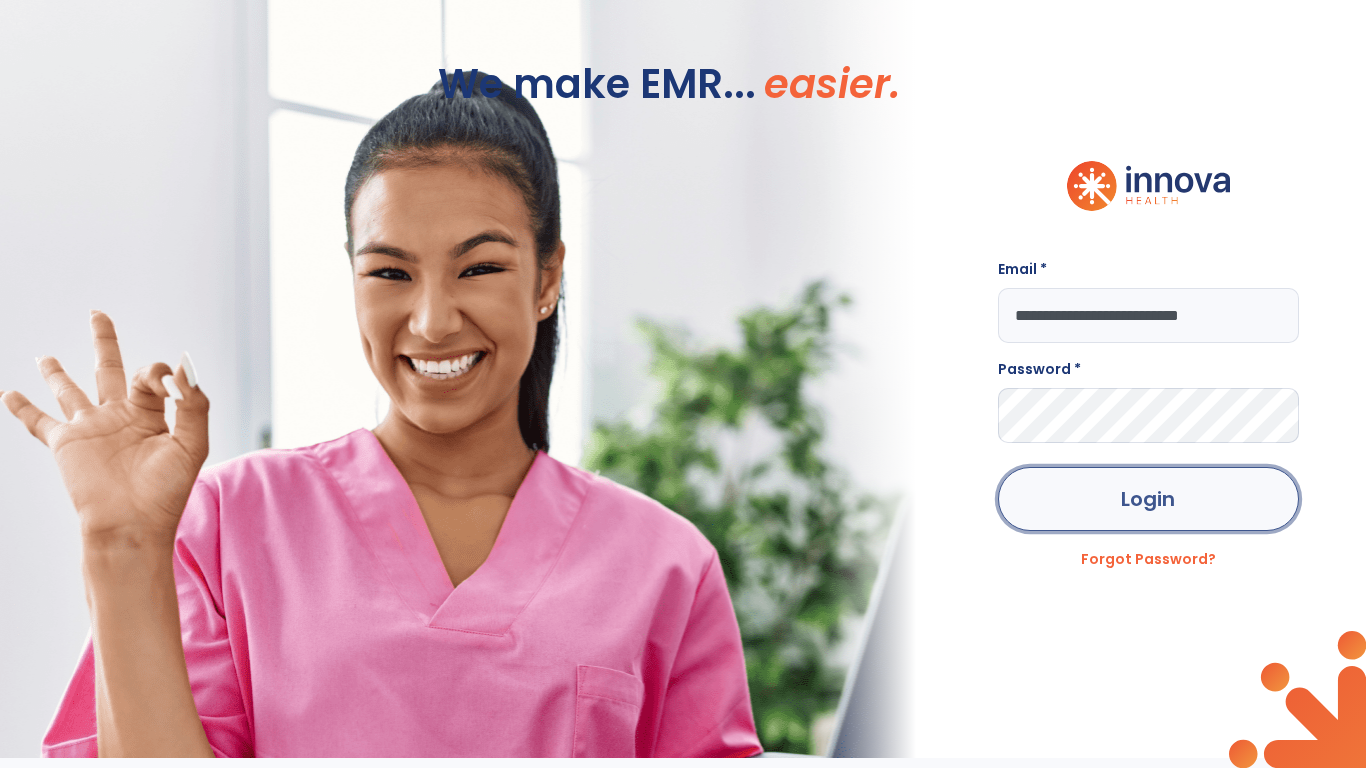 click on "Login" 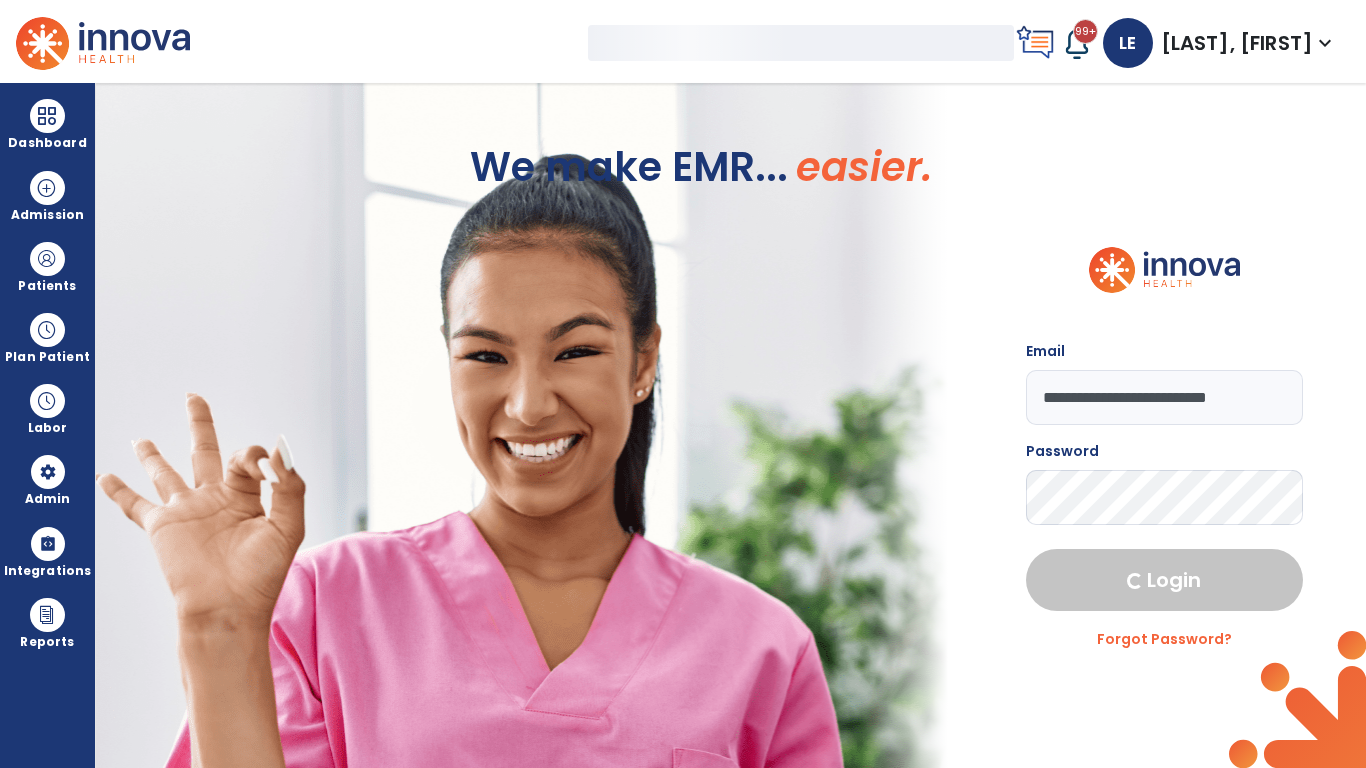 select on "***" 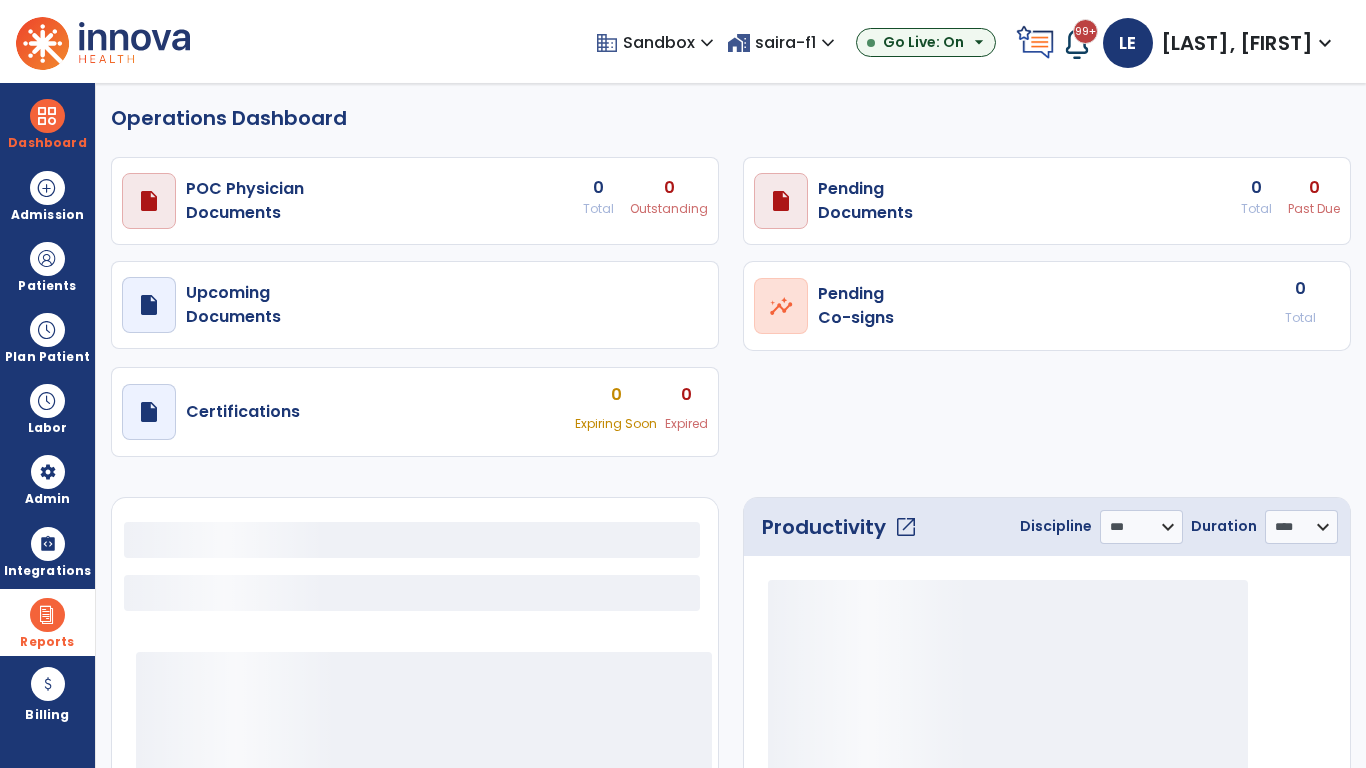 click at bounding box center (47, 615) 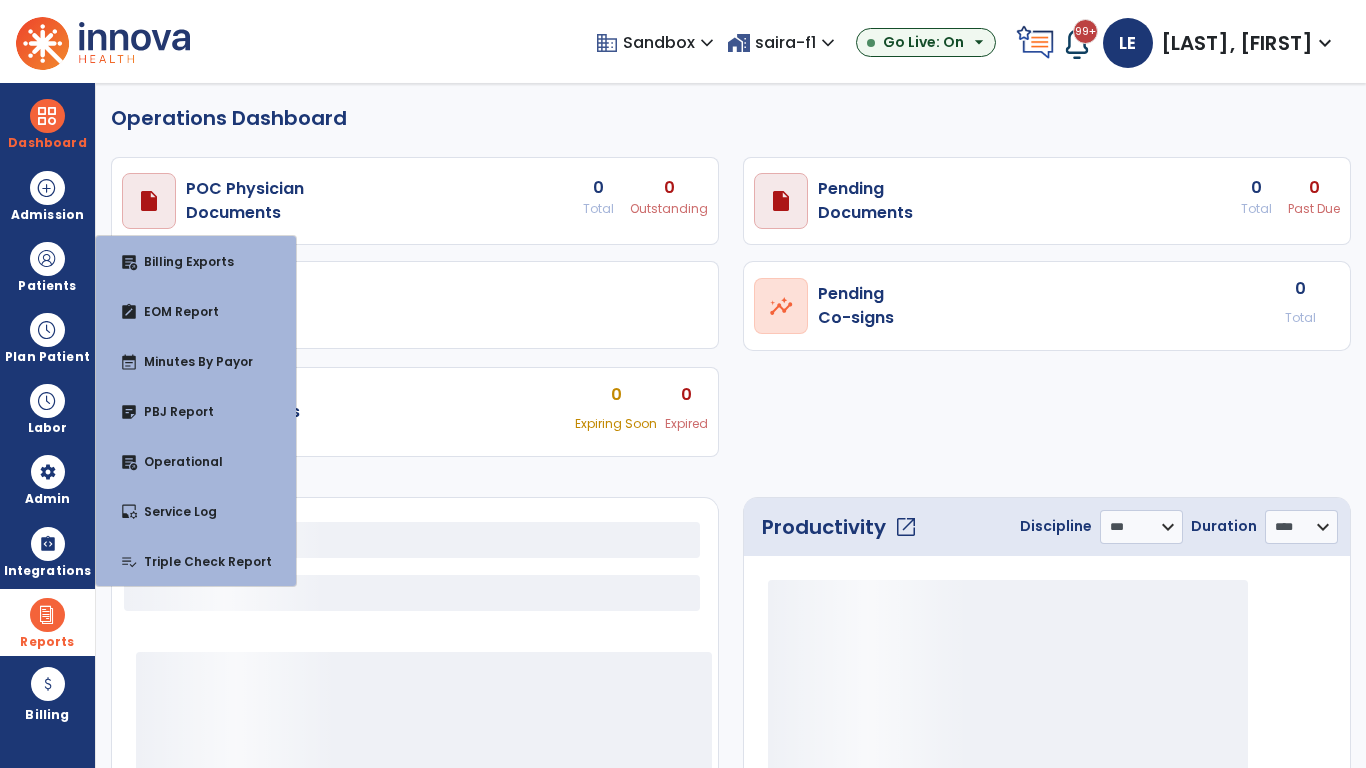 select on "***" 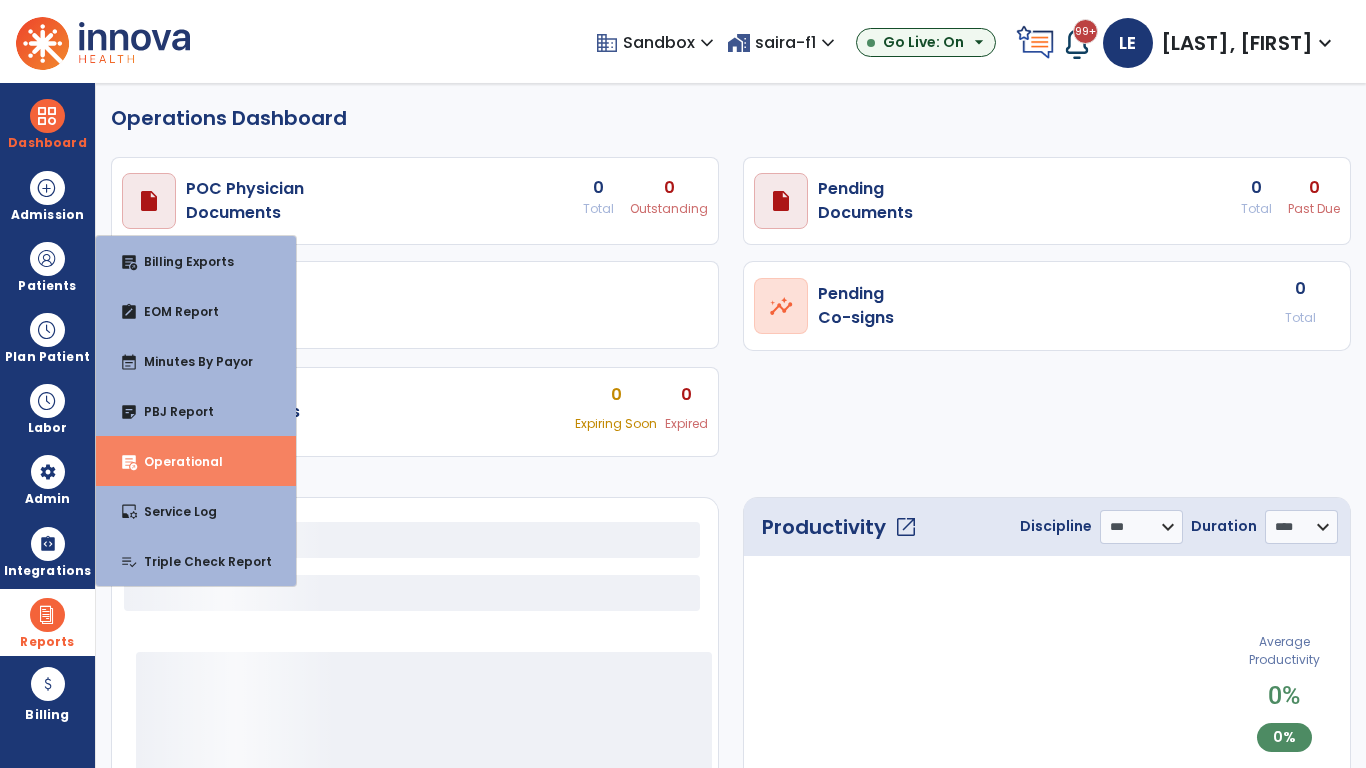 click on "Operational" at bounding box center [175, 461] 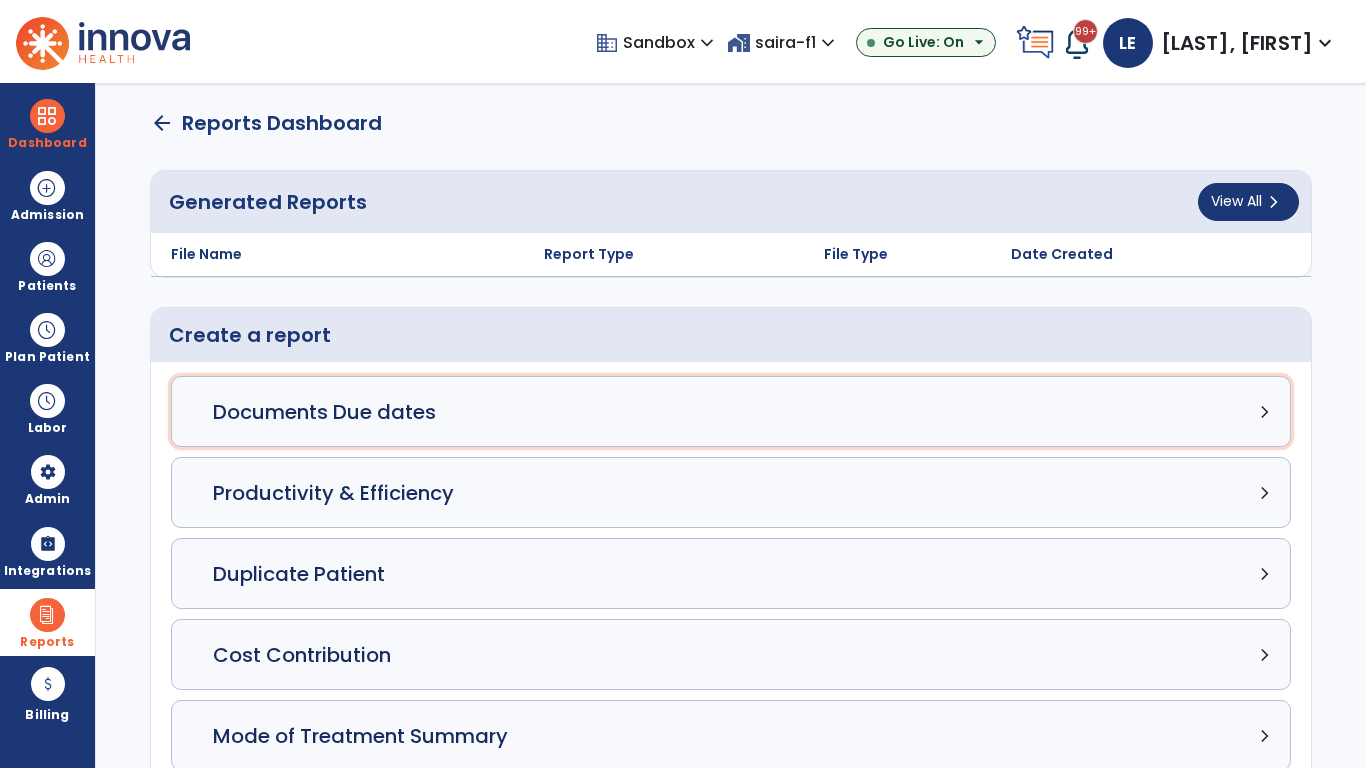 click on "Documents Due dates chevron_right" 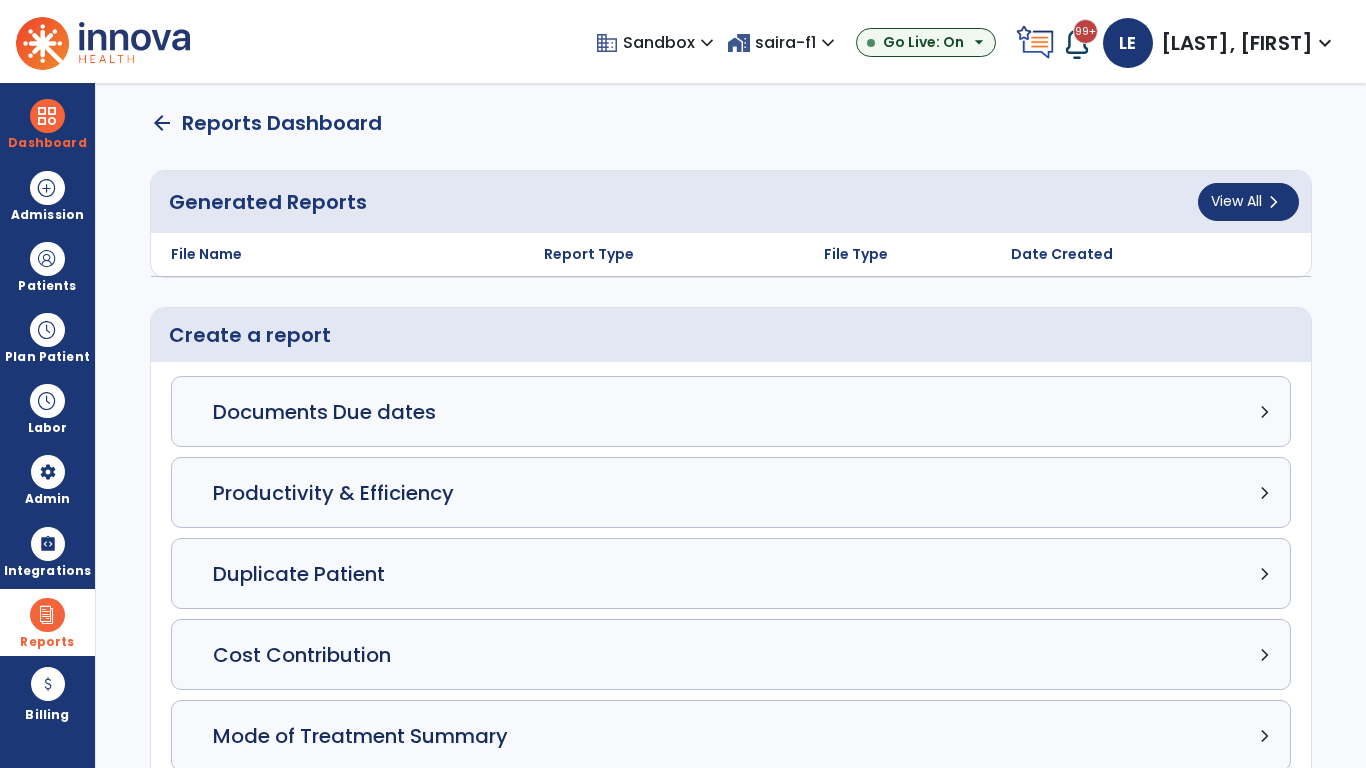 select on "***" 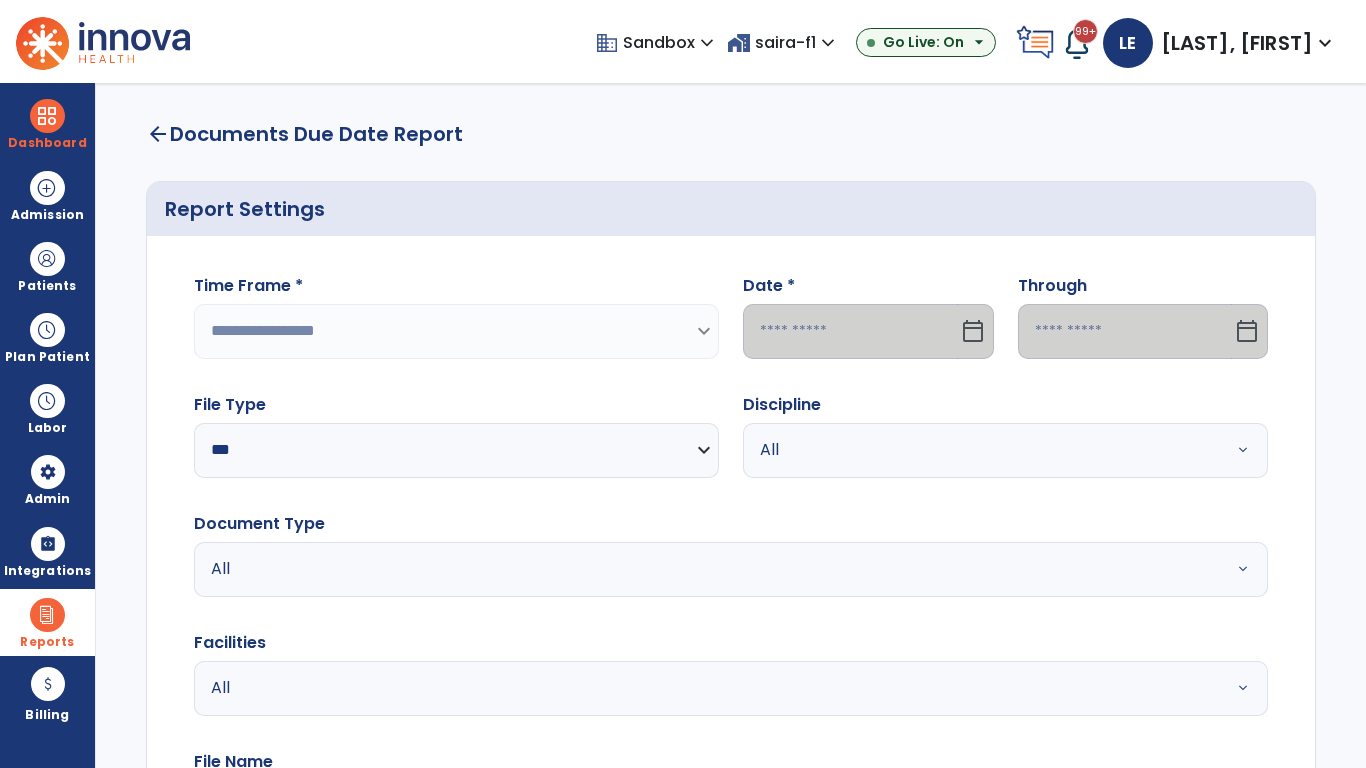 select on "*****" 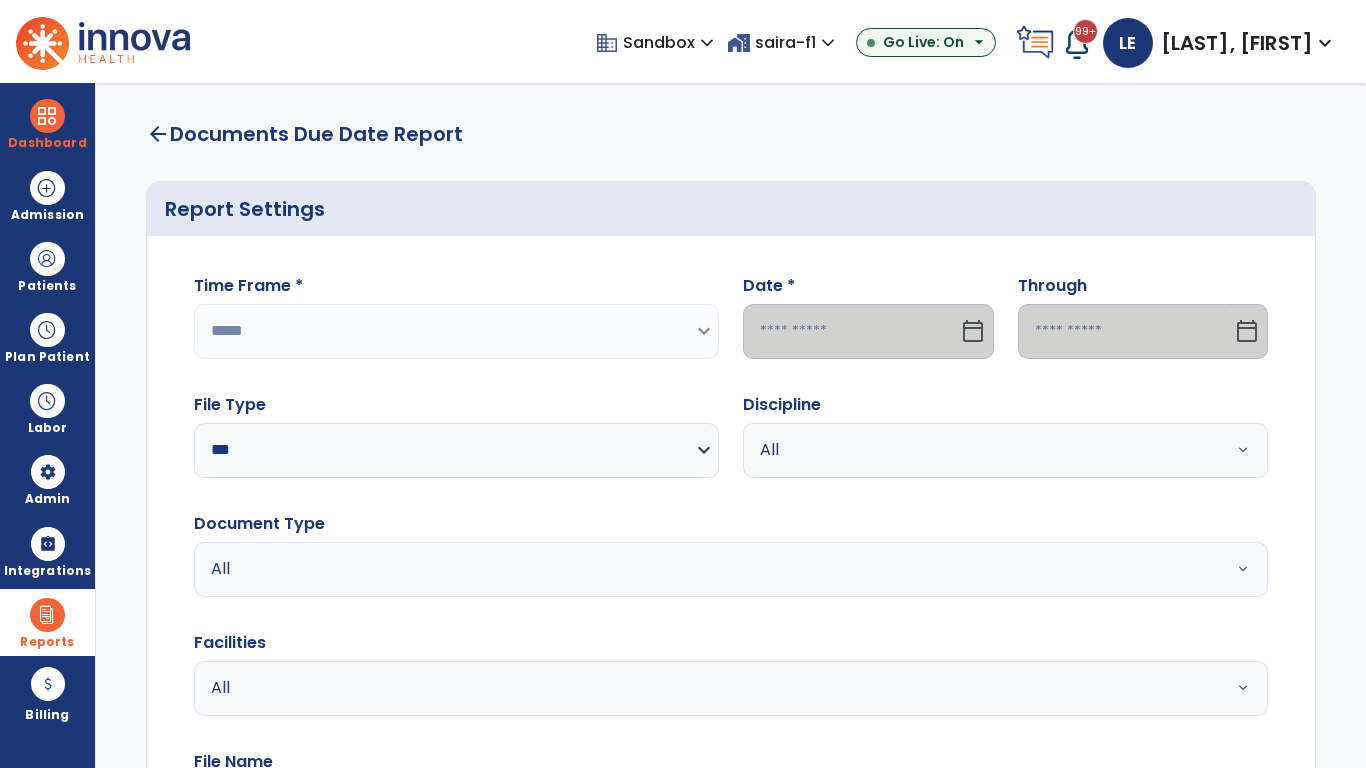click 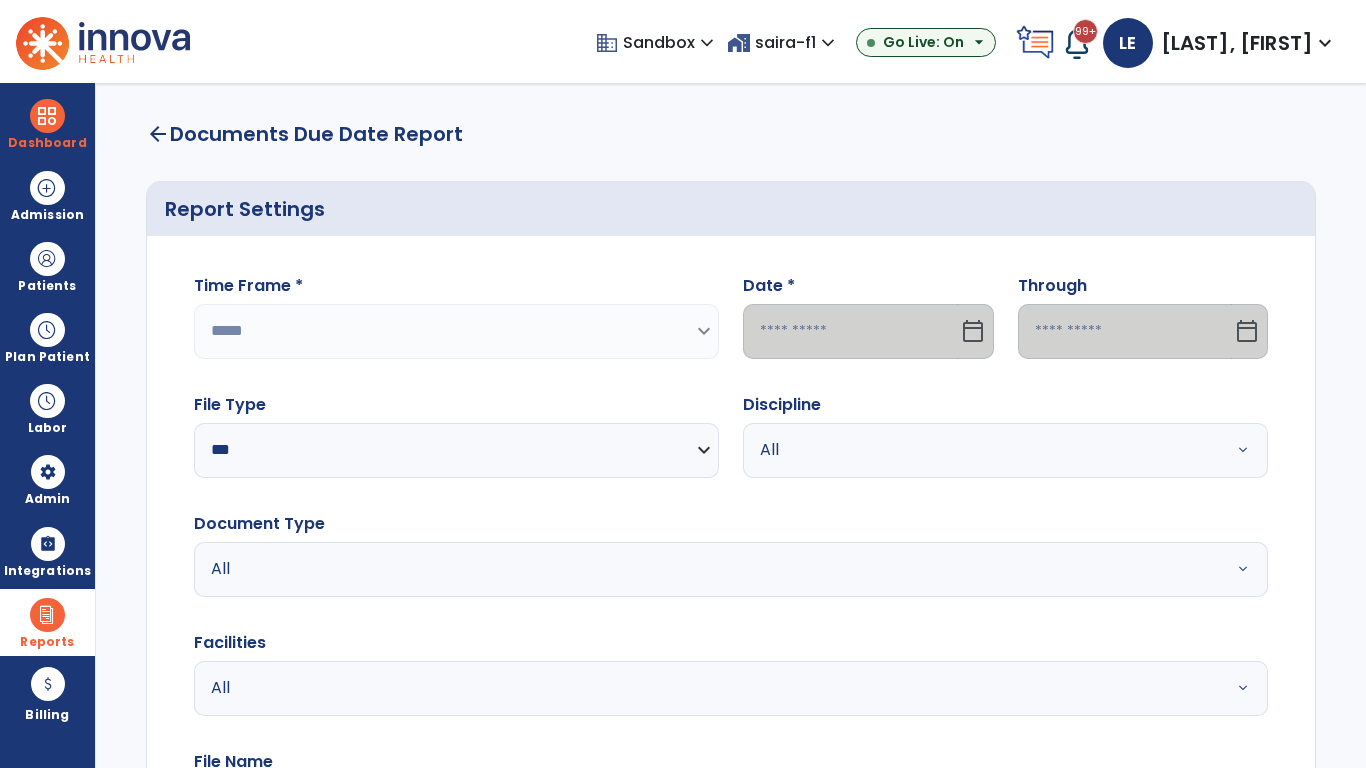 select on "*" 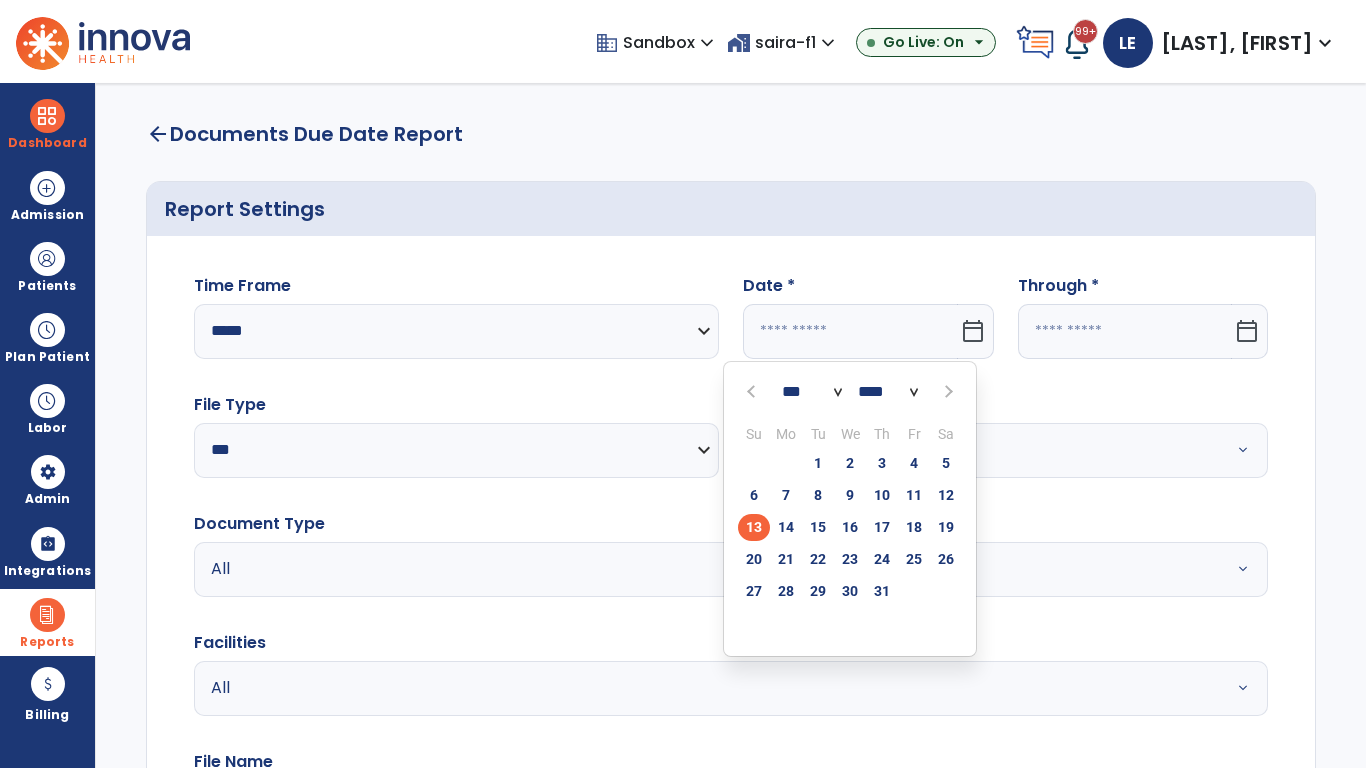 select on "****" 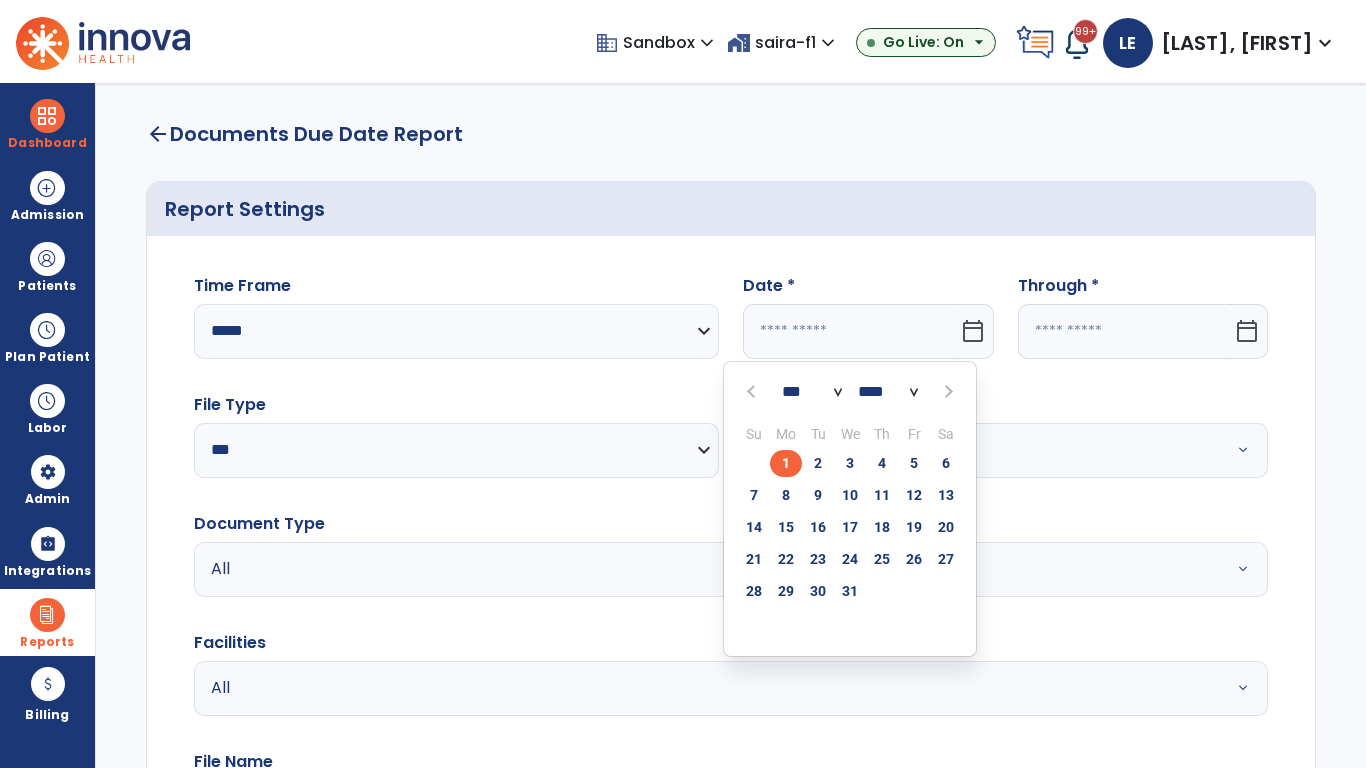 select on "**" 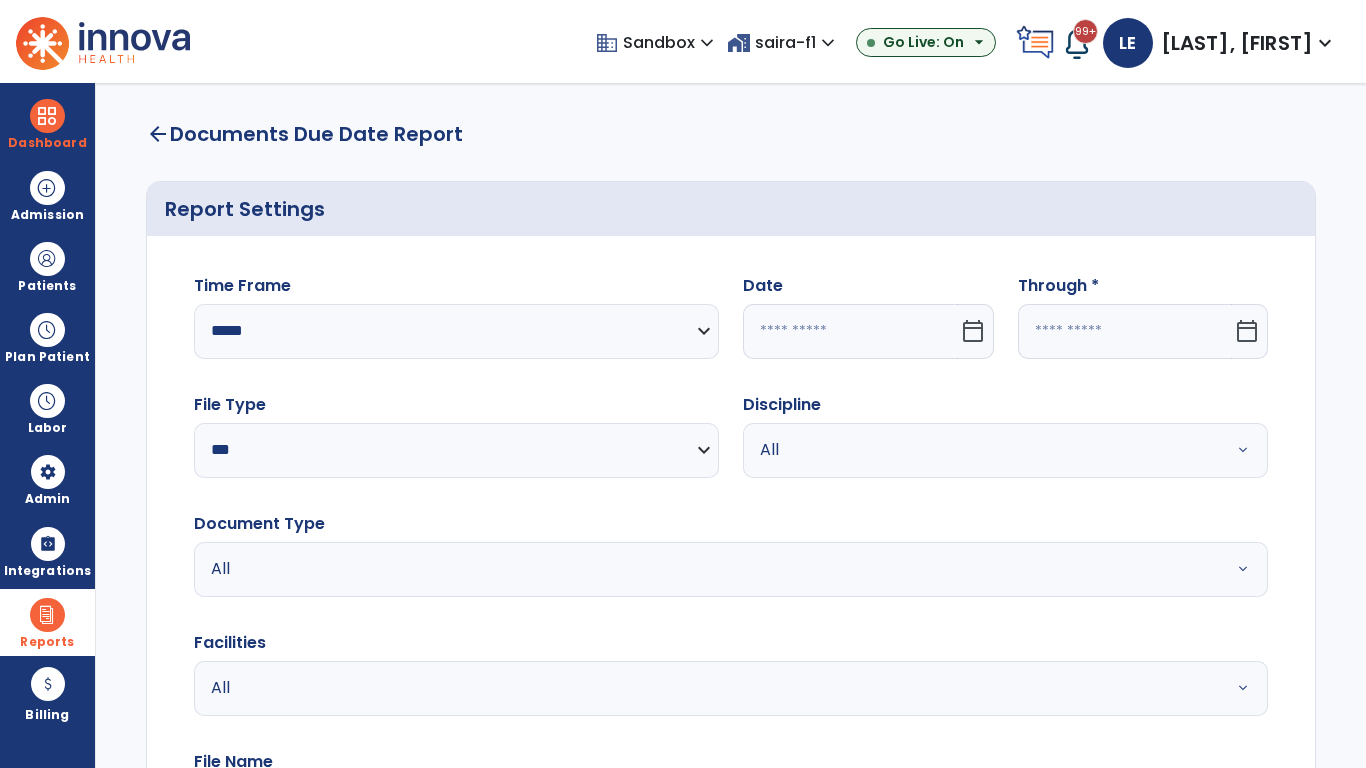 type on "*********" 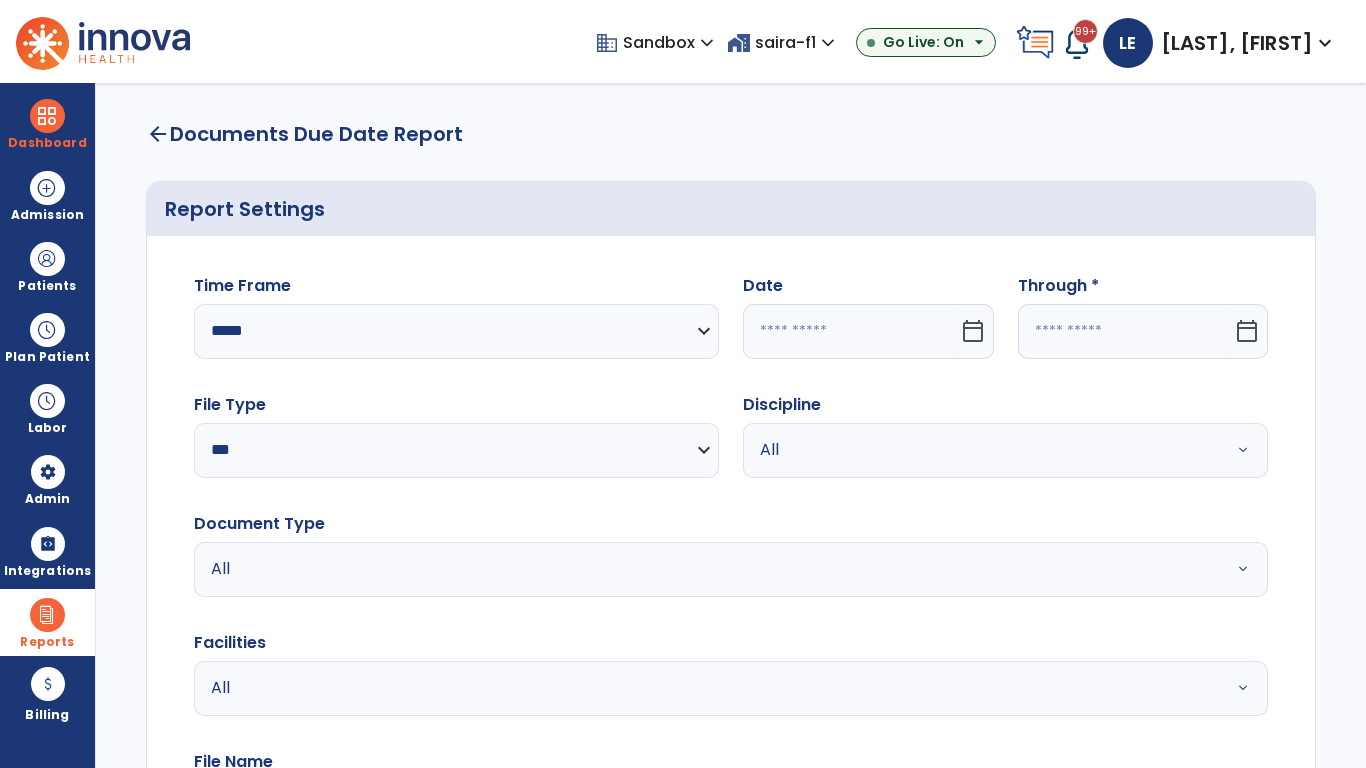 type on "**********" 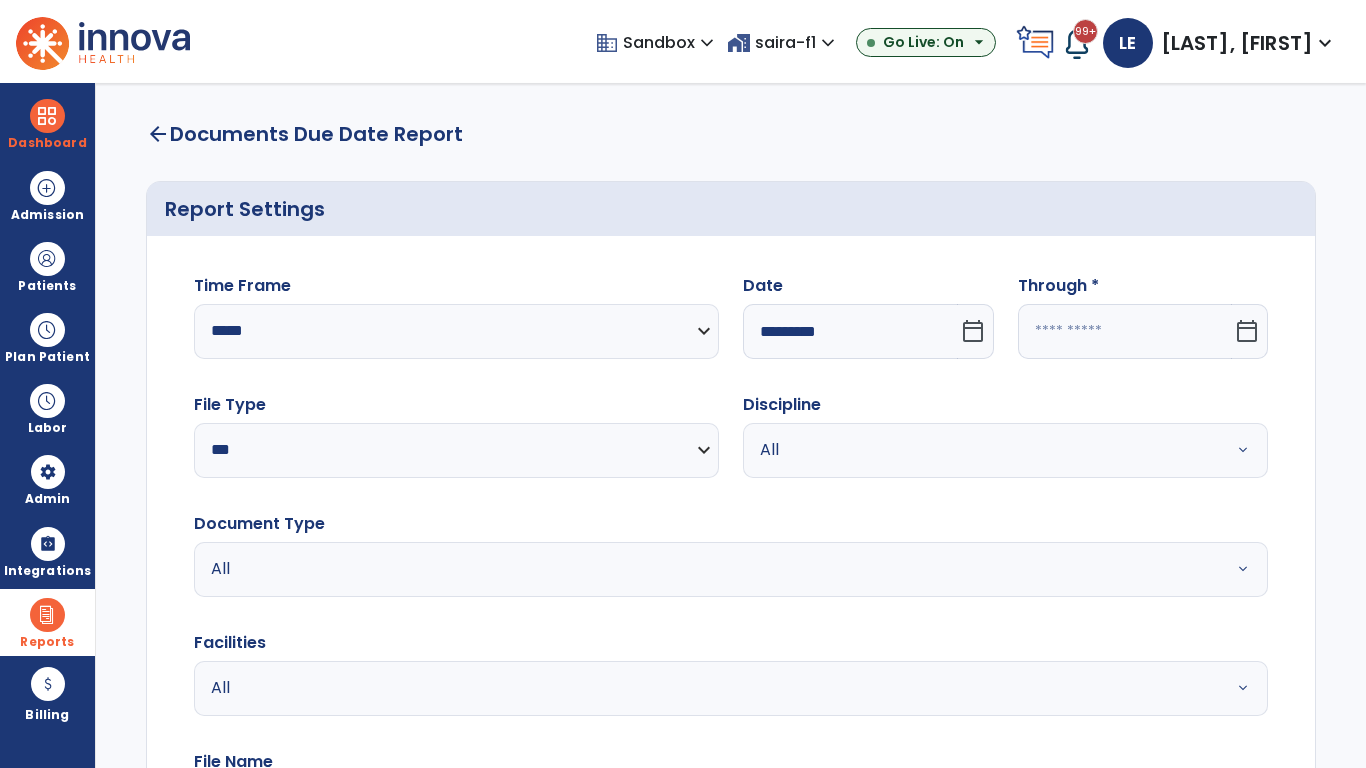 click 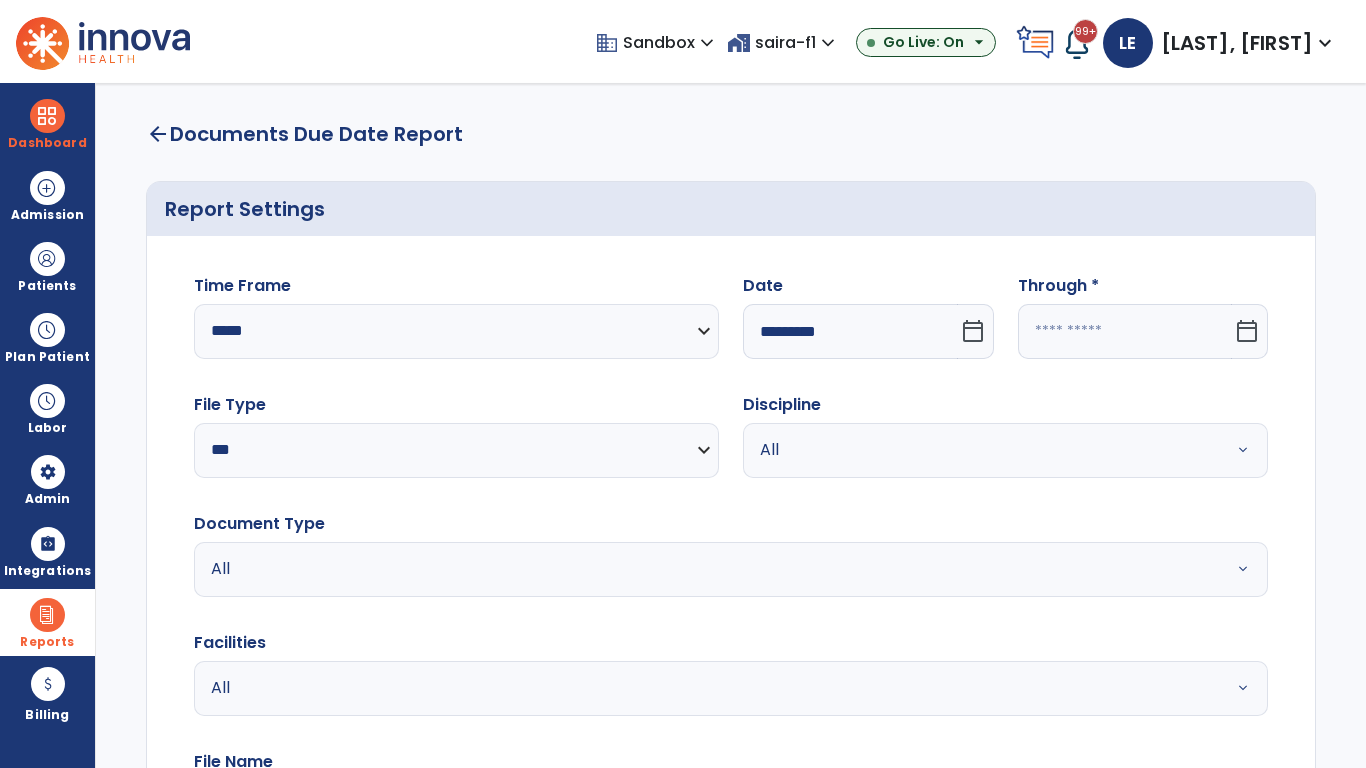 select on "*" 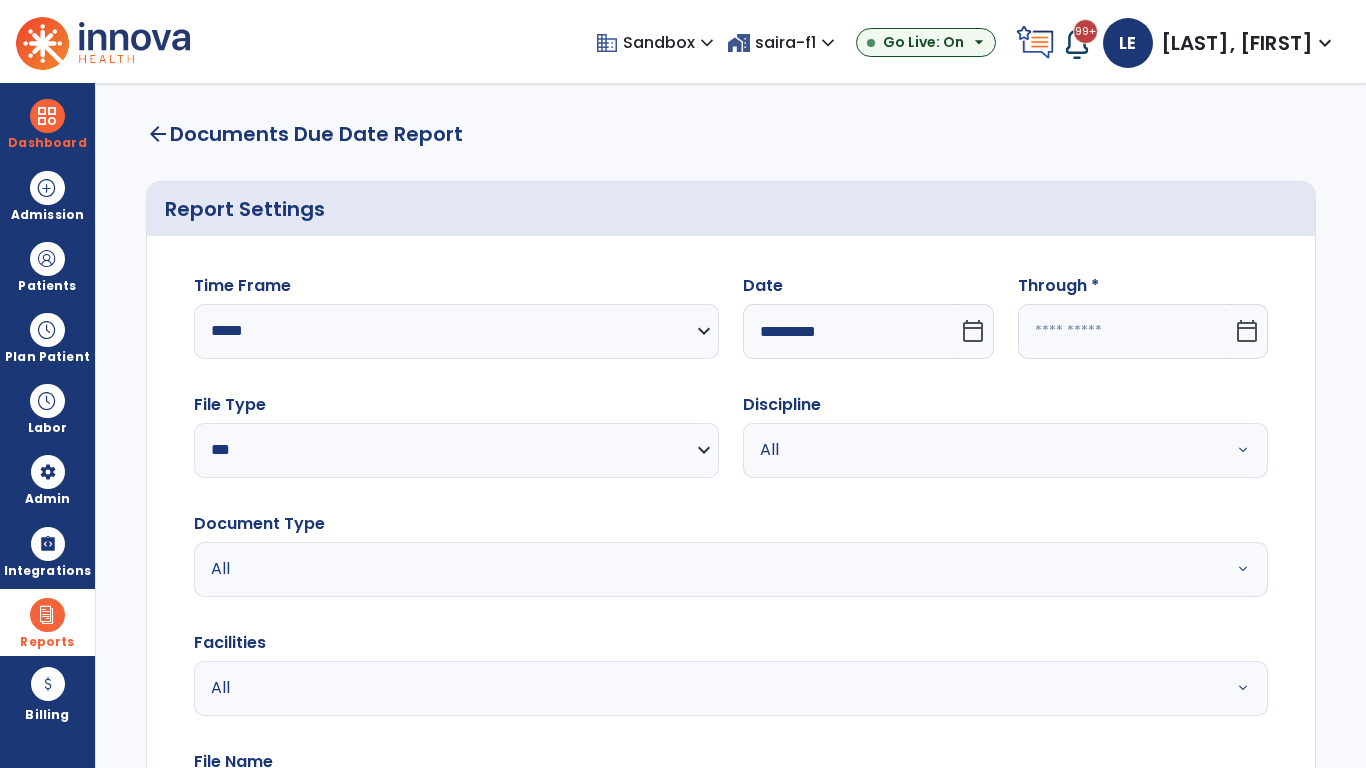 select on "****" 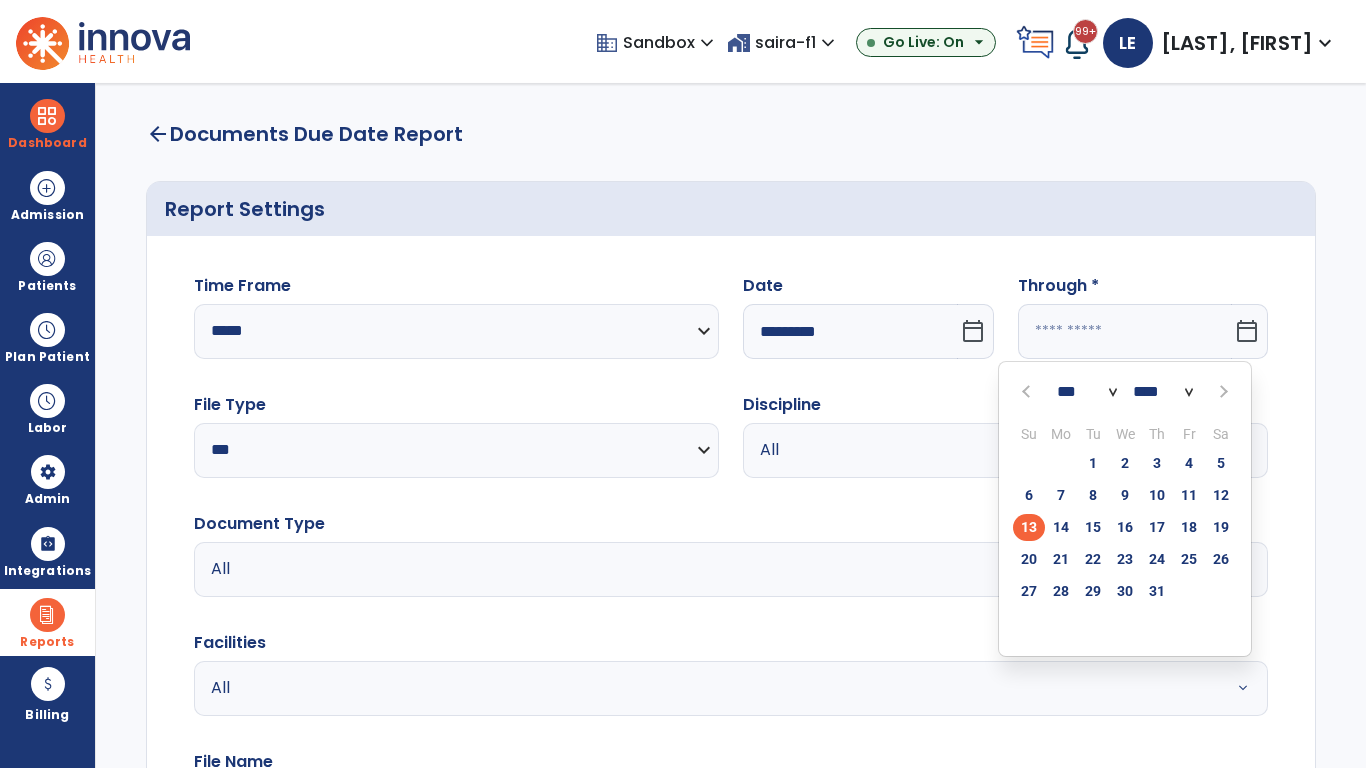 select on "*" 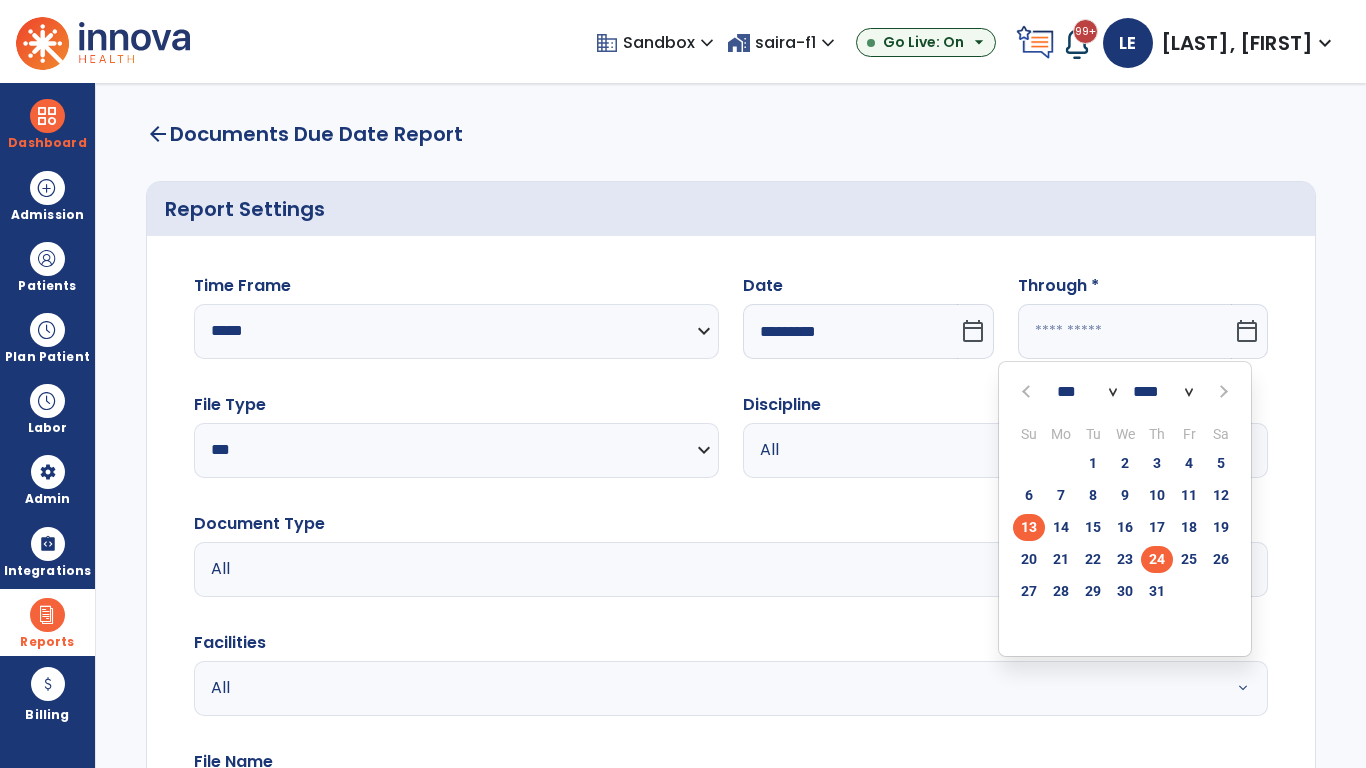 click on "24" 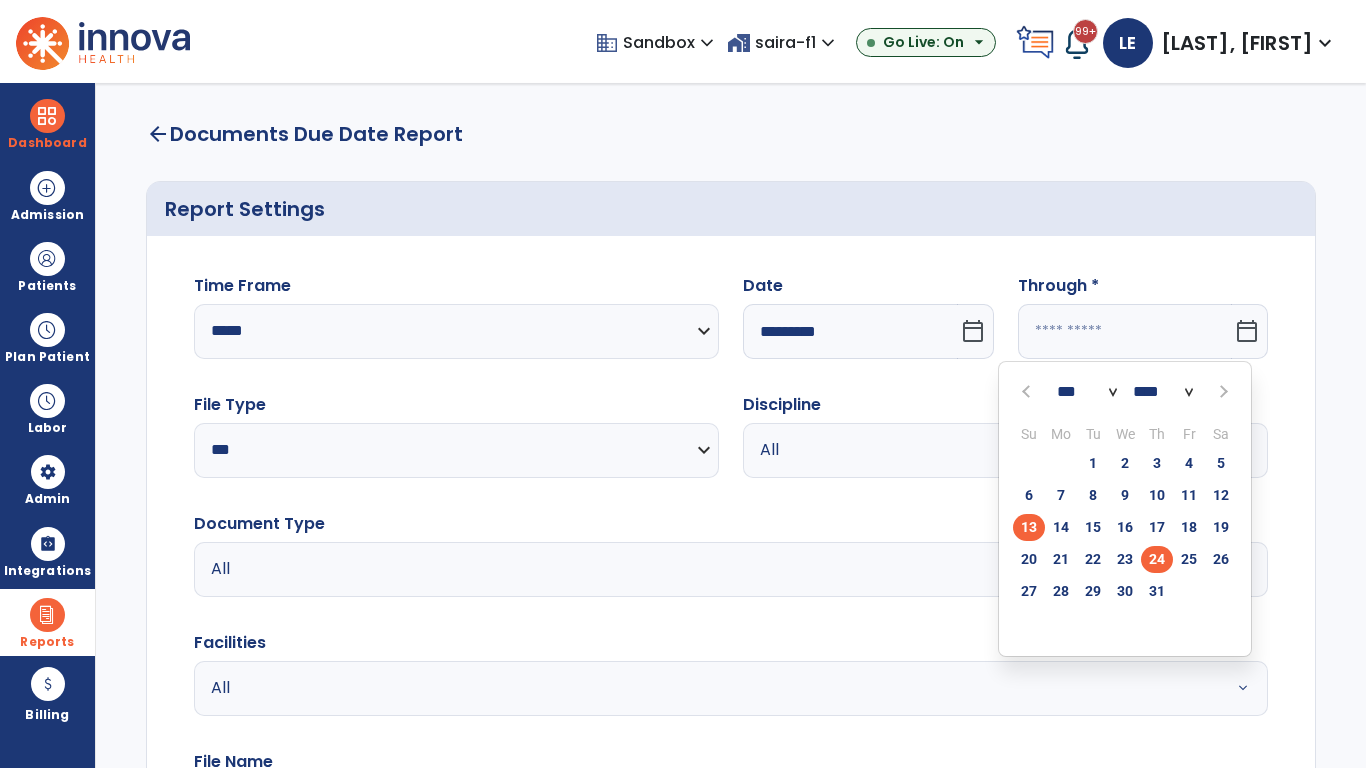 type on "*********" 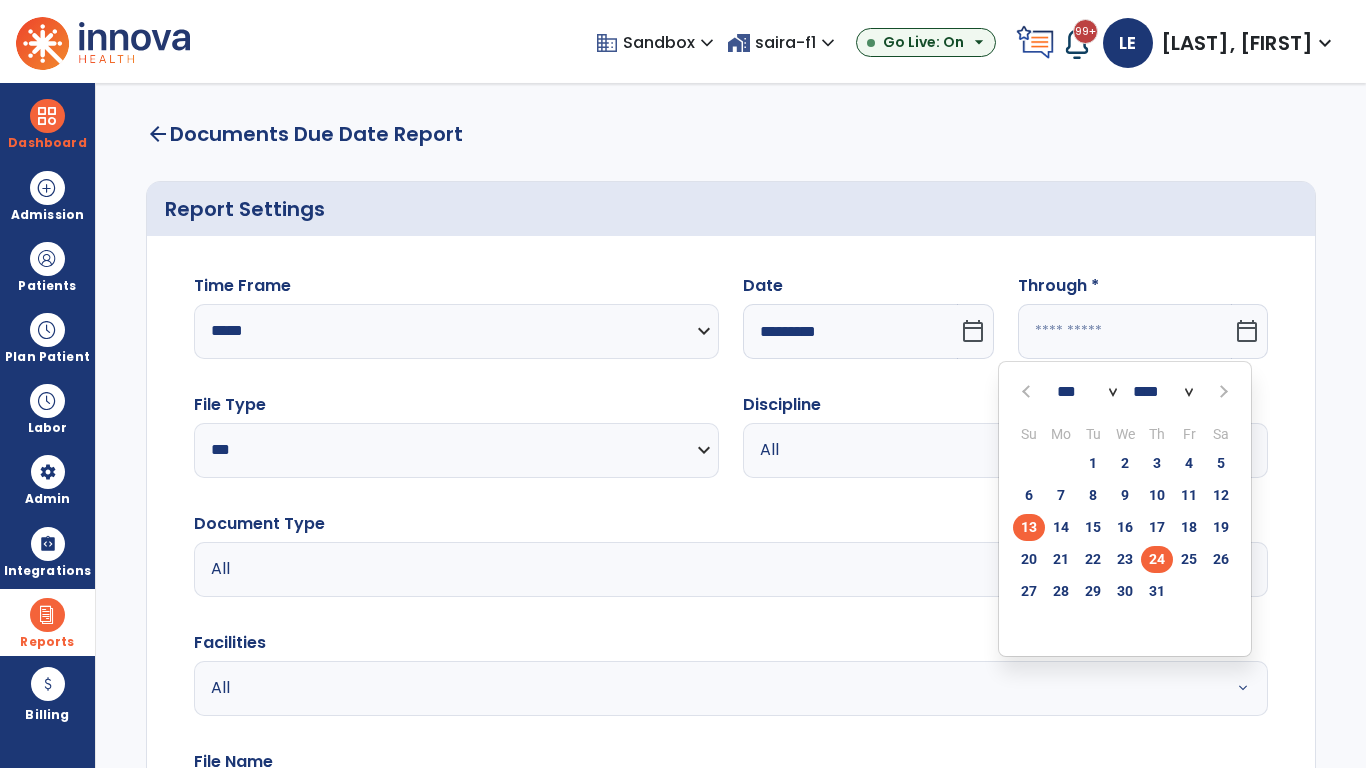 type on "**********" 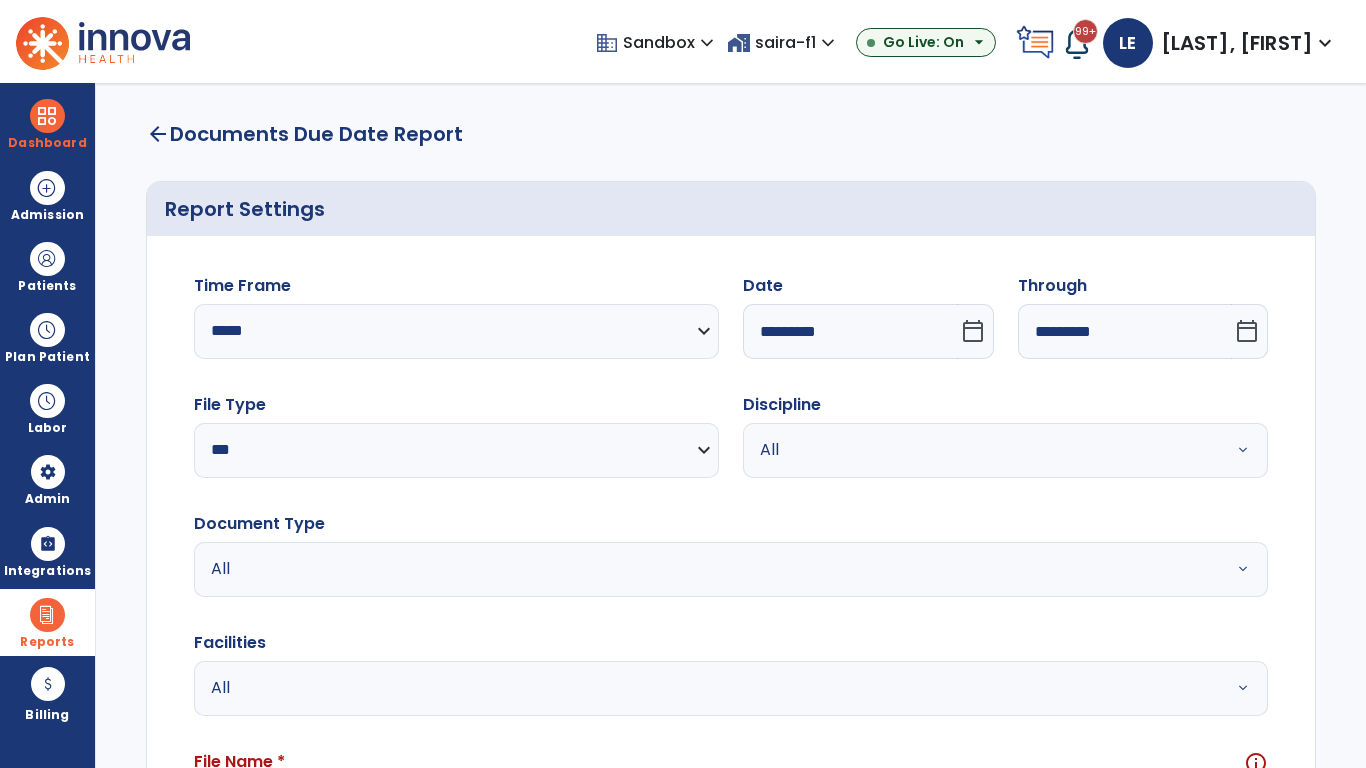 scroll, scrollTop: 51, scrollLeft: 0, axis: vertical 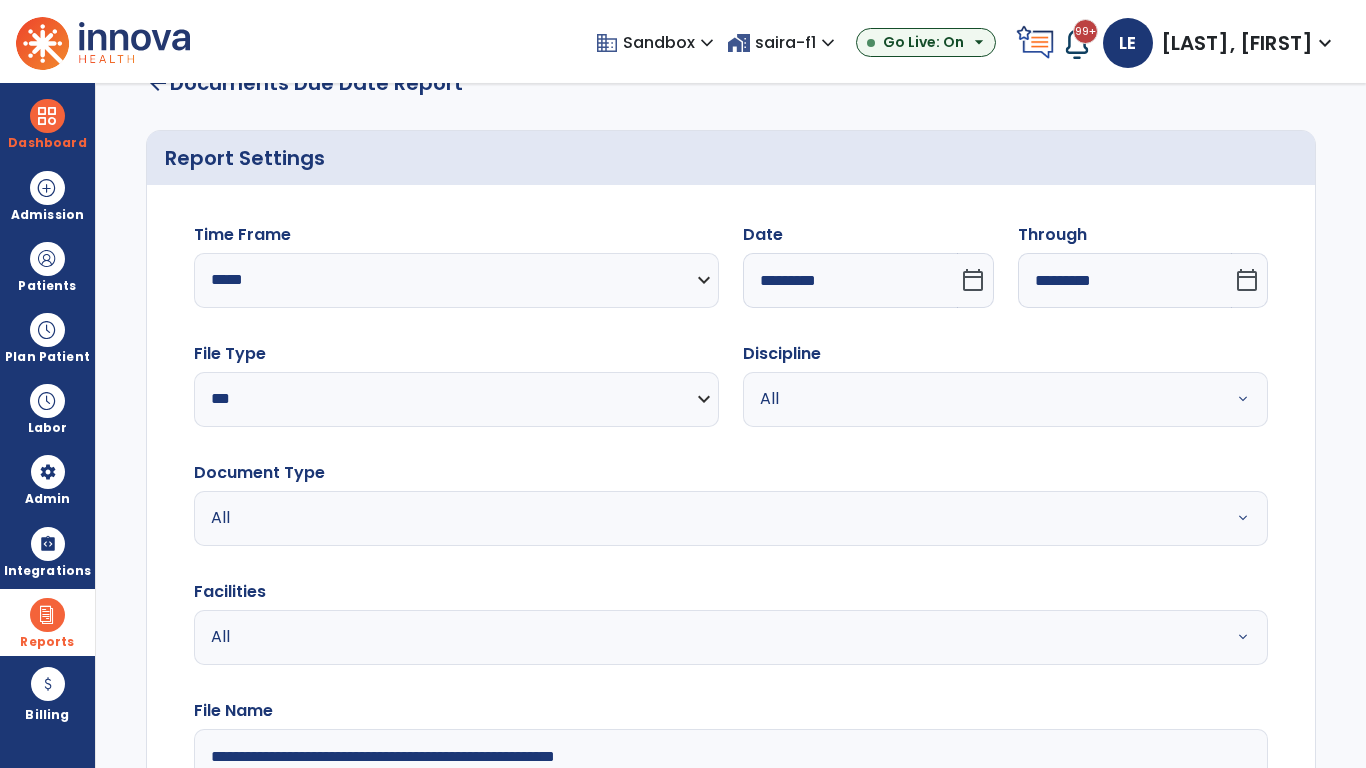 type on "**********" 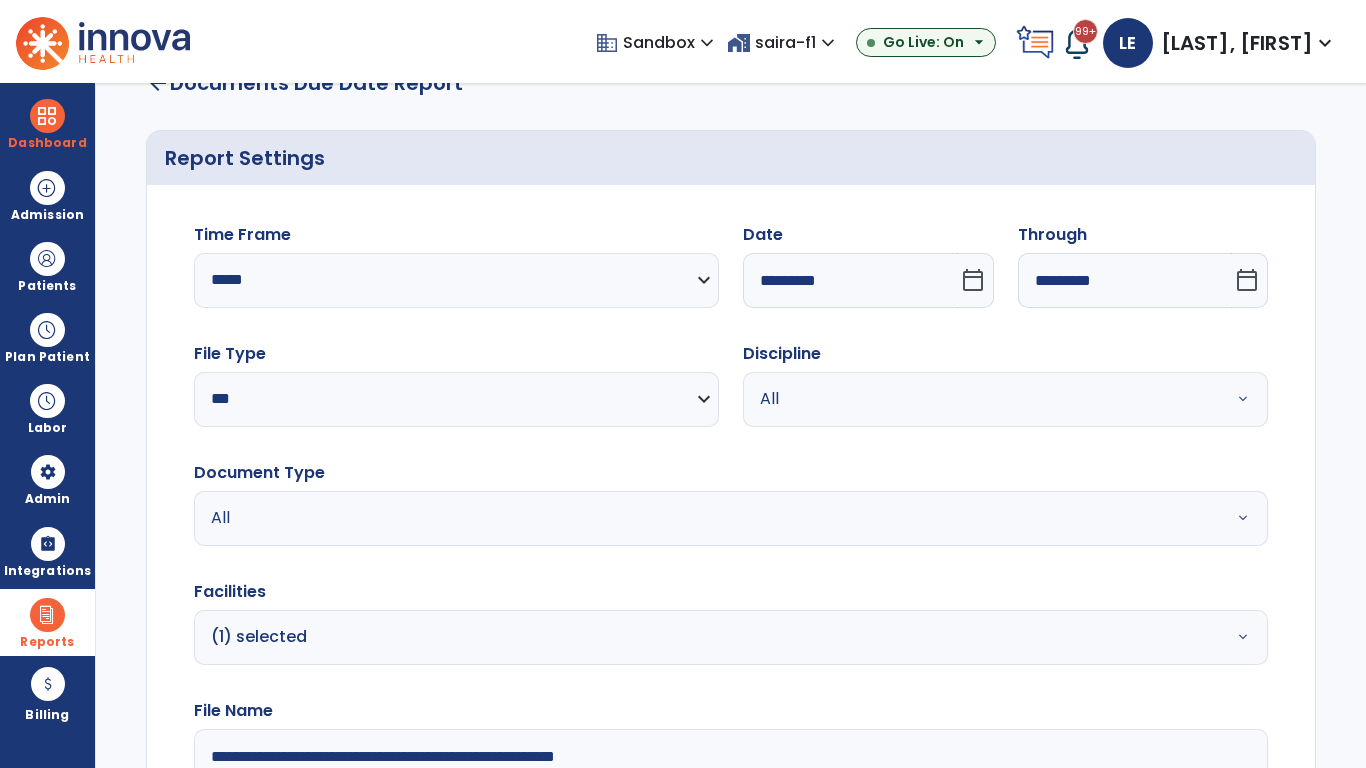 click on "All" at bounding box center [981, 399] 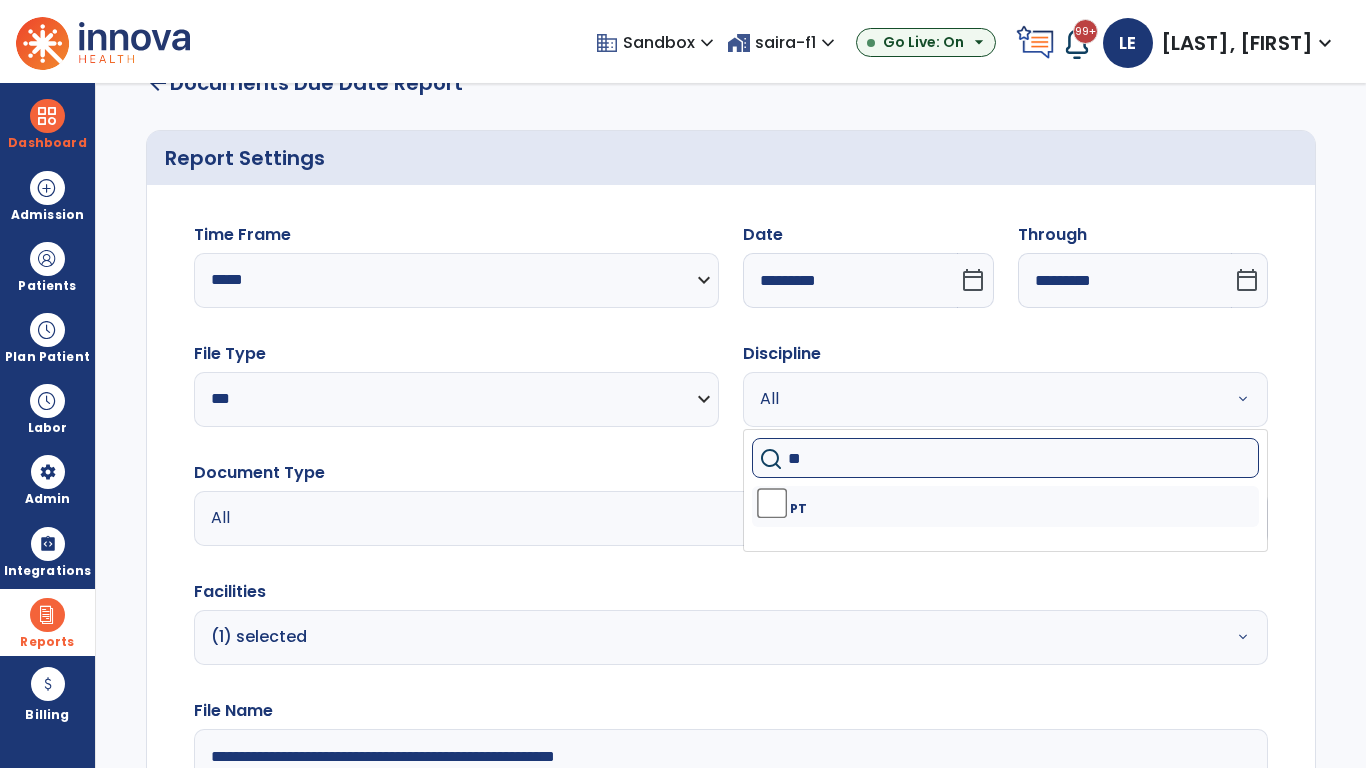 type on "**" 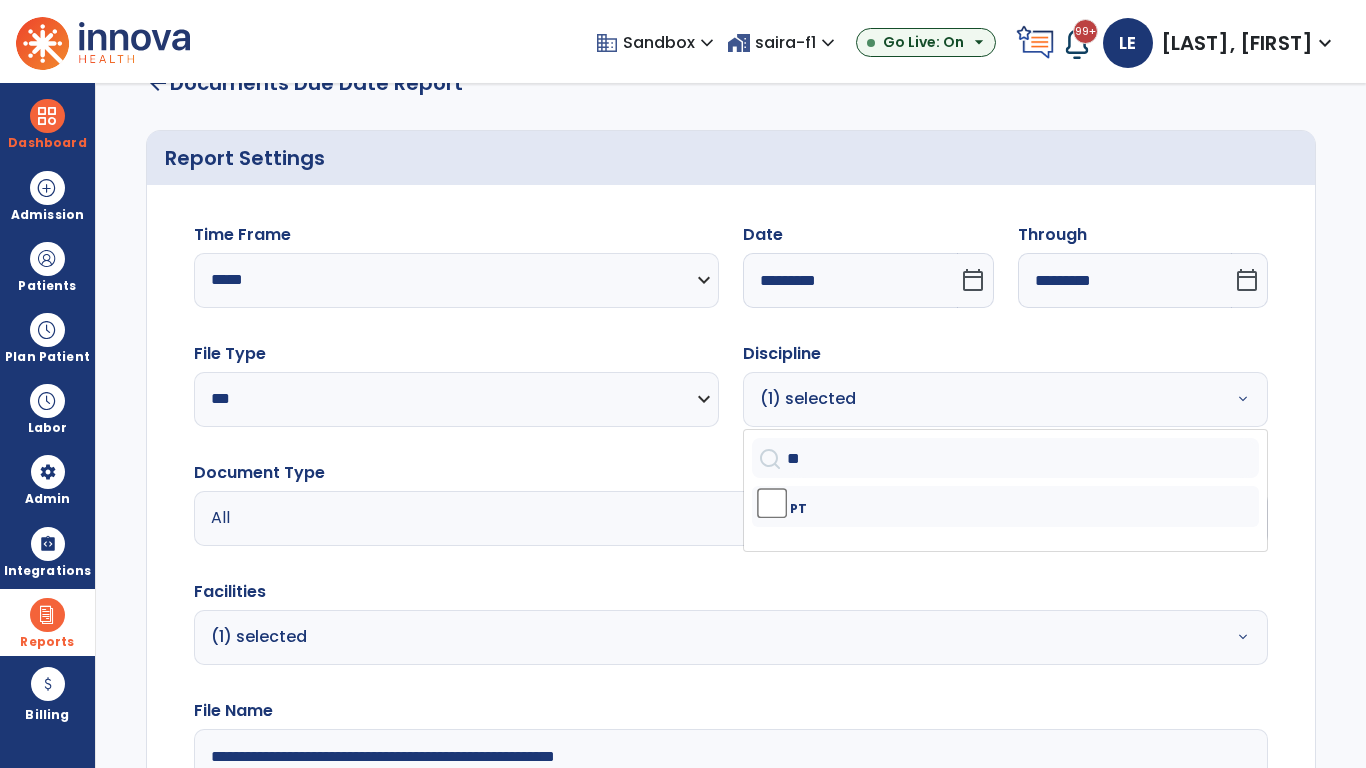 click on "All" at bounding box center [679, 518] 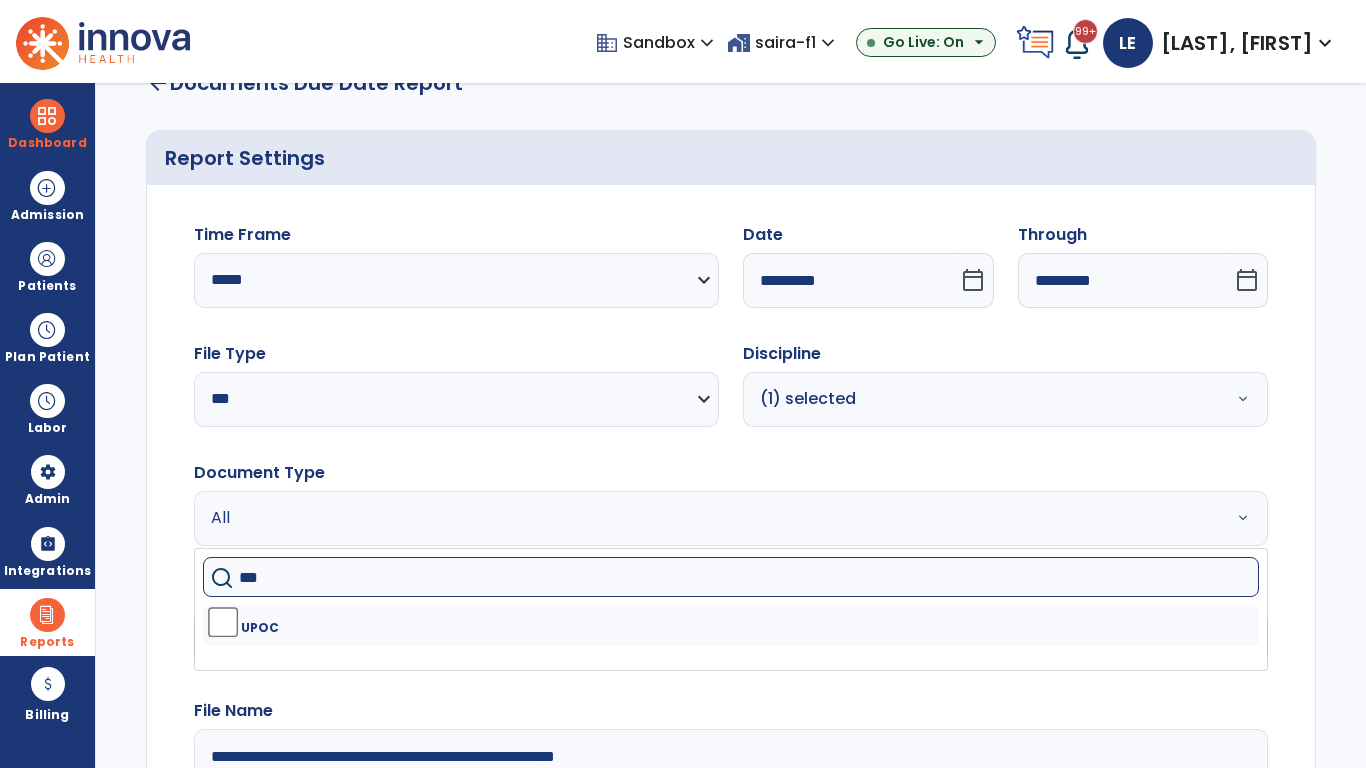 type on "****" 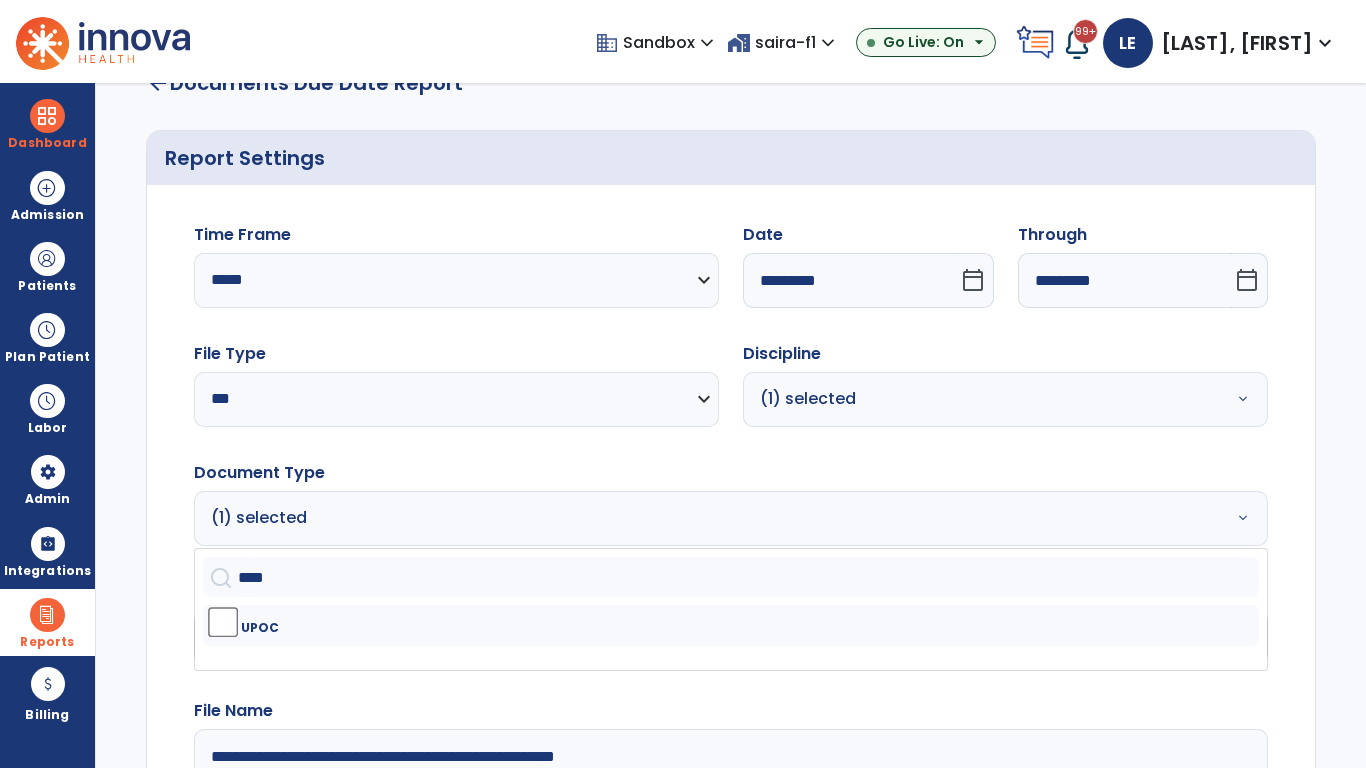 click on "Generate Report" 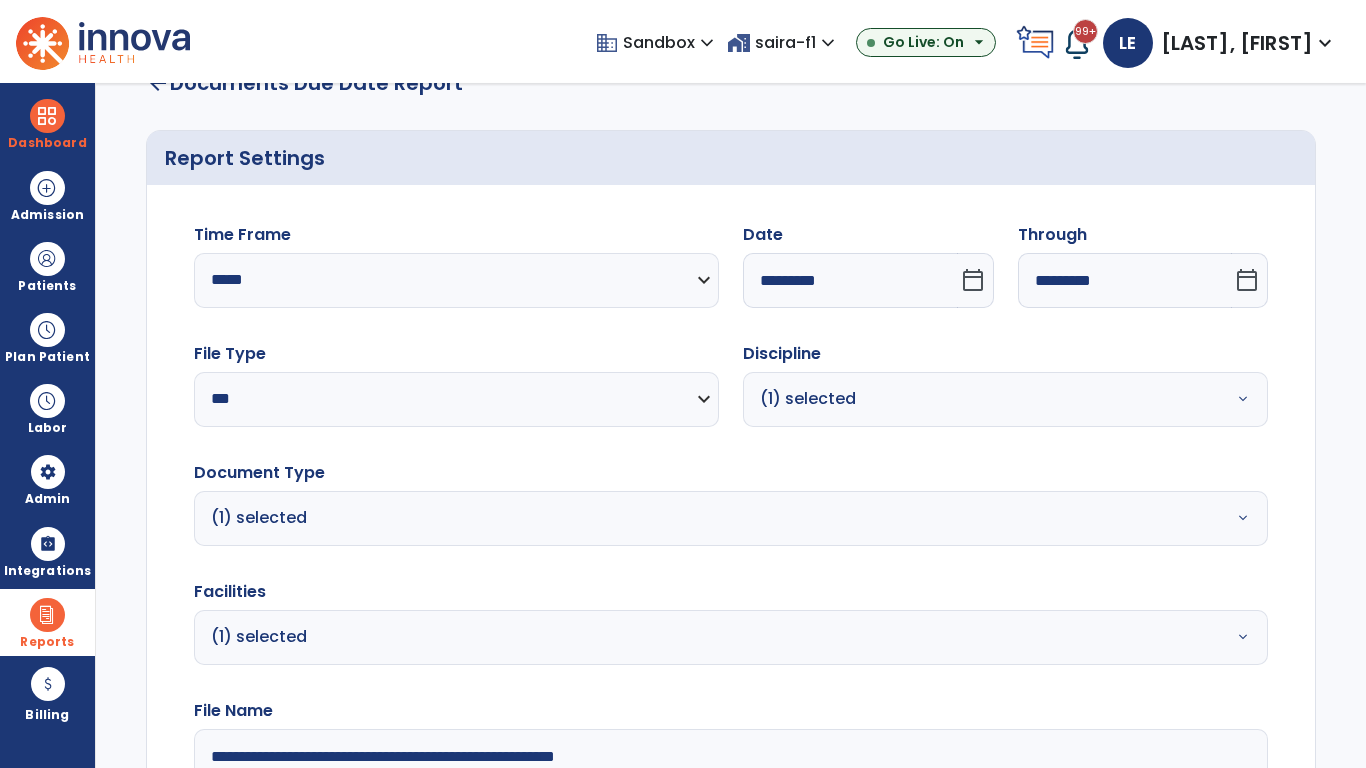 scroll, scrollTop: 264, scrollLeft: 0, axis: vertical 